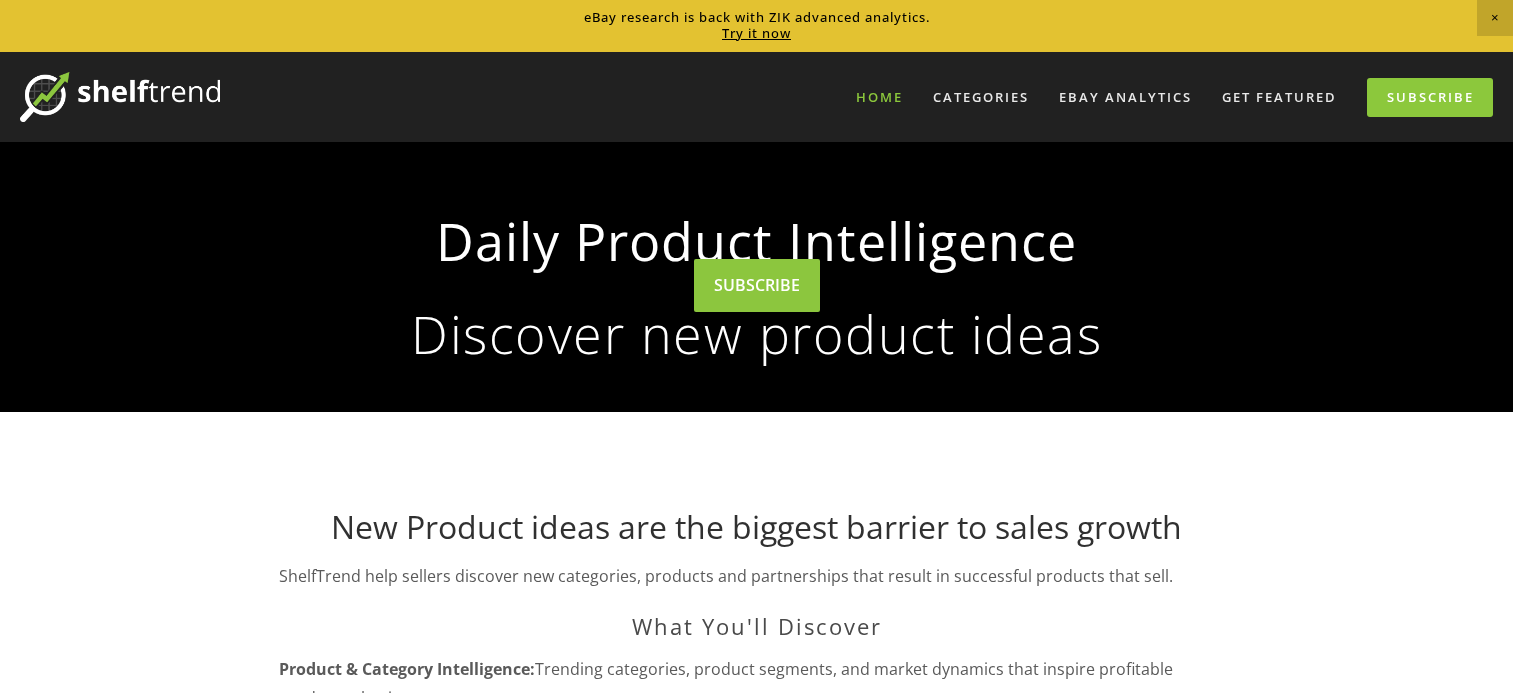 scroll, scrollTop: 0, scrollLeft: 0, axis: both 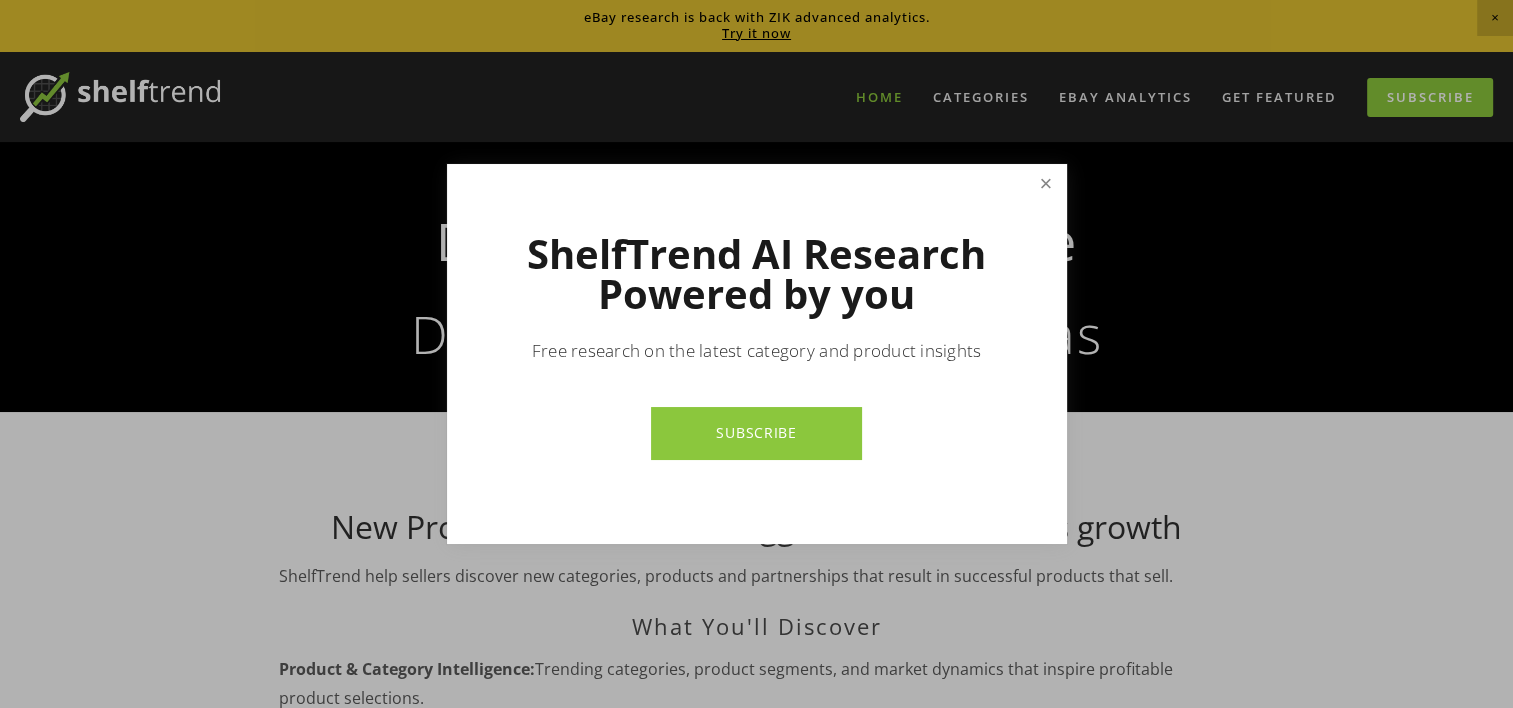 click at bounding box center (1045, 184) 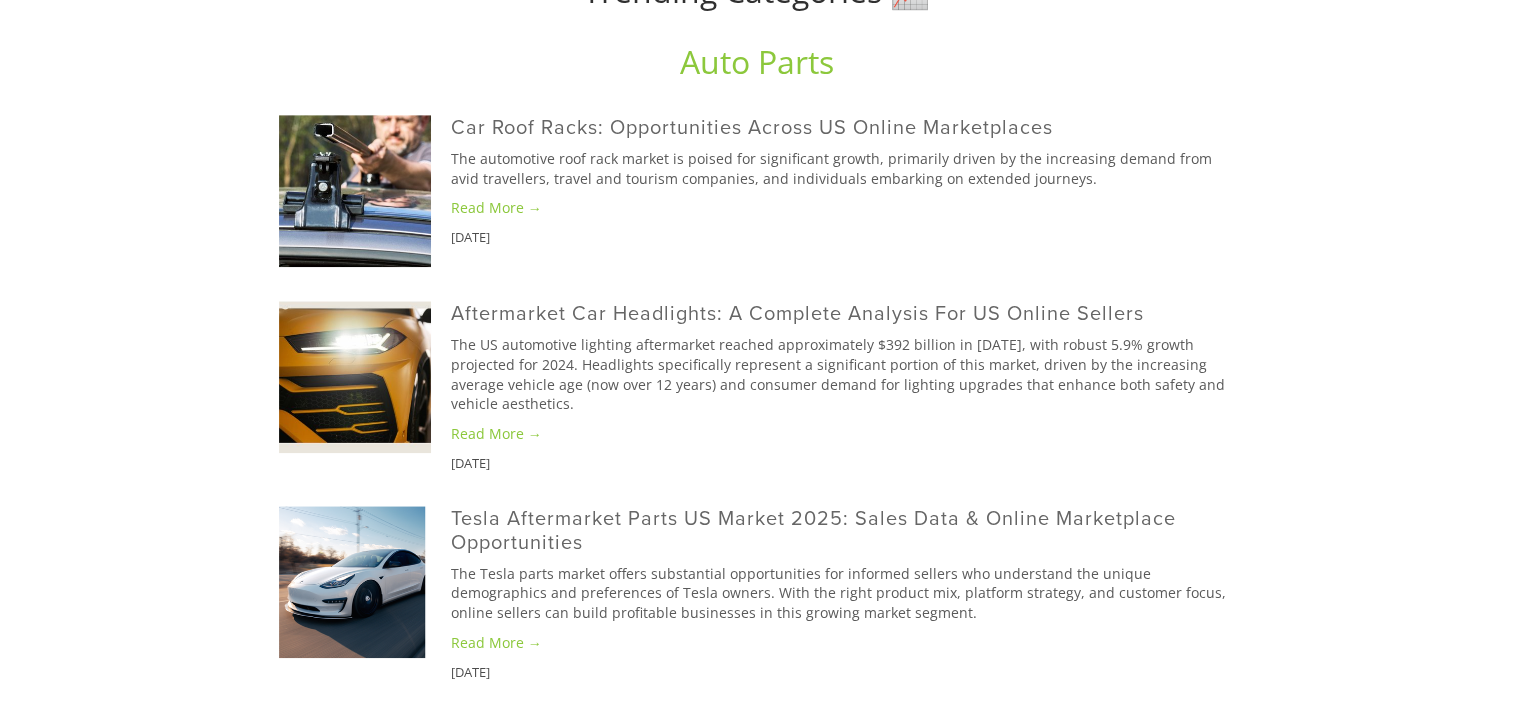 scroll, scrollTop: 1333, scrollLeft: 0, axis: vertical 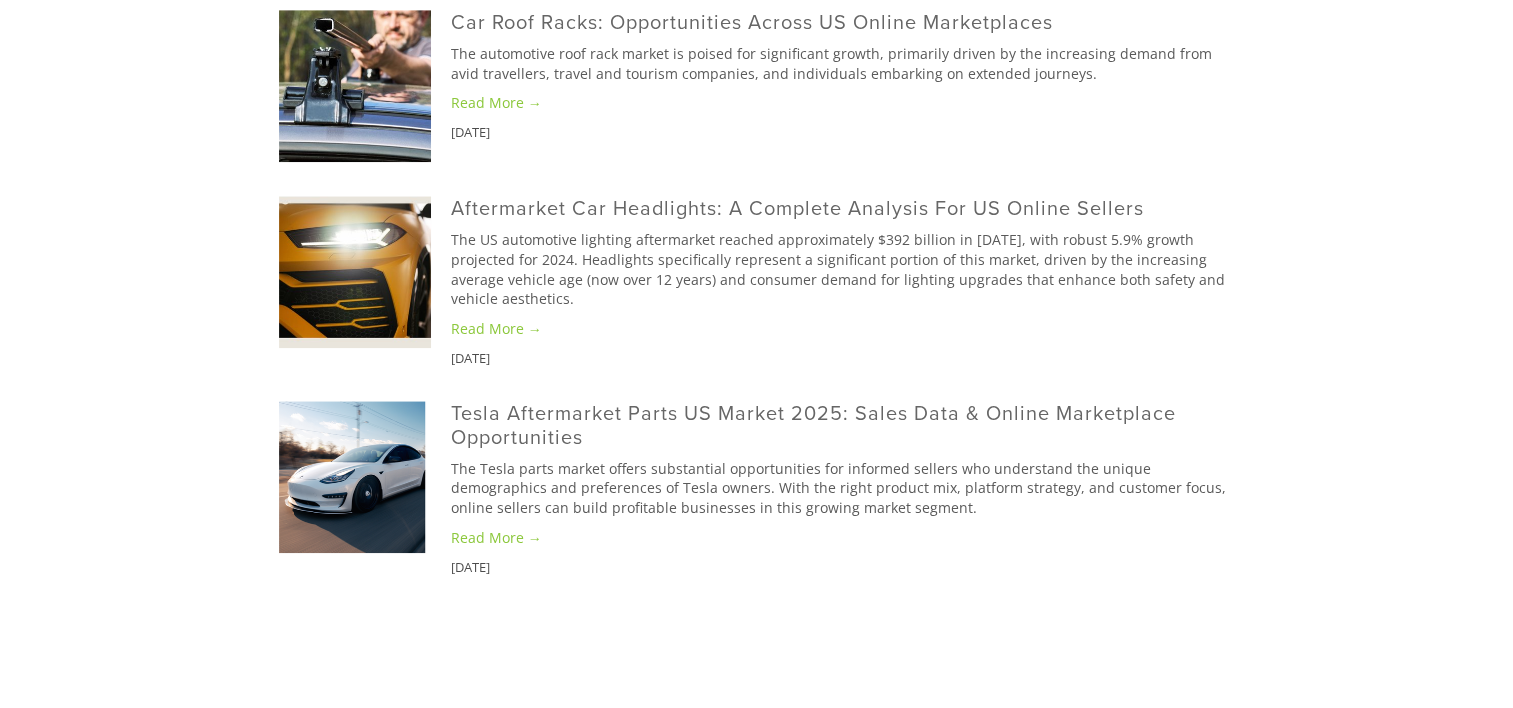 click on "Read More →" at bounding box center [843, 103] 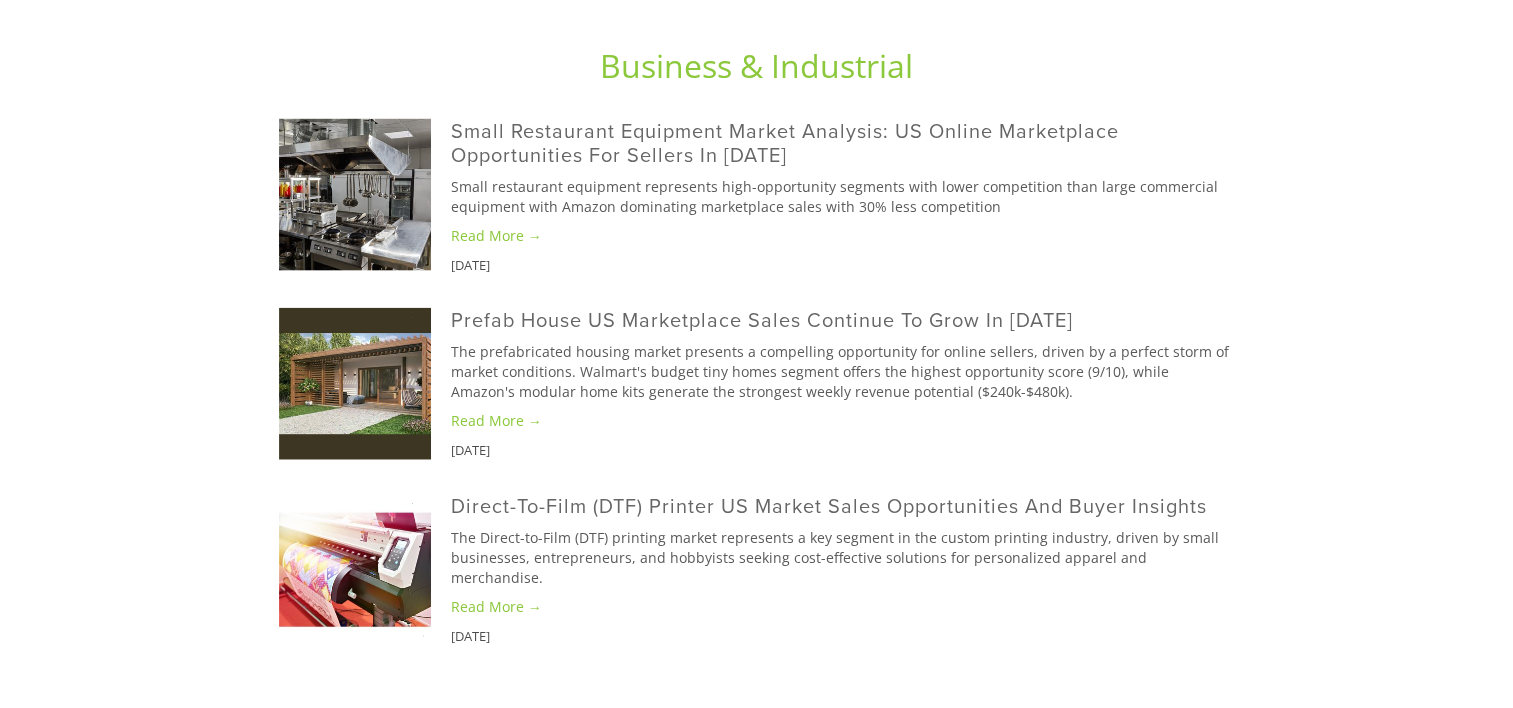 scroll, scrollTop: 4266, scrollLeft: 0, axis: vertical 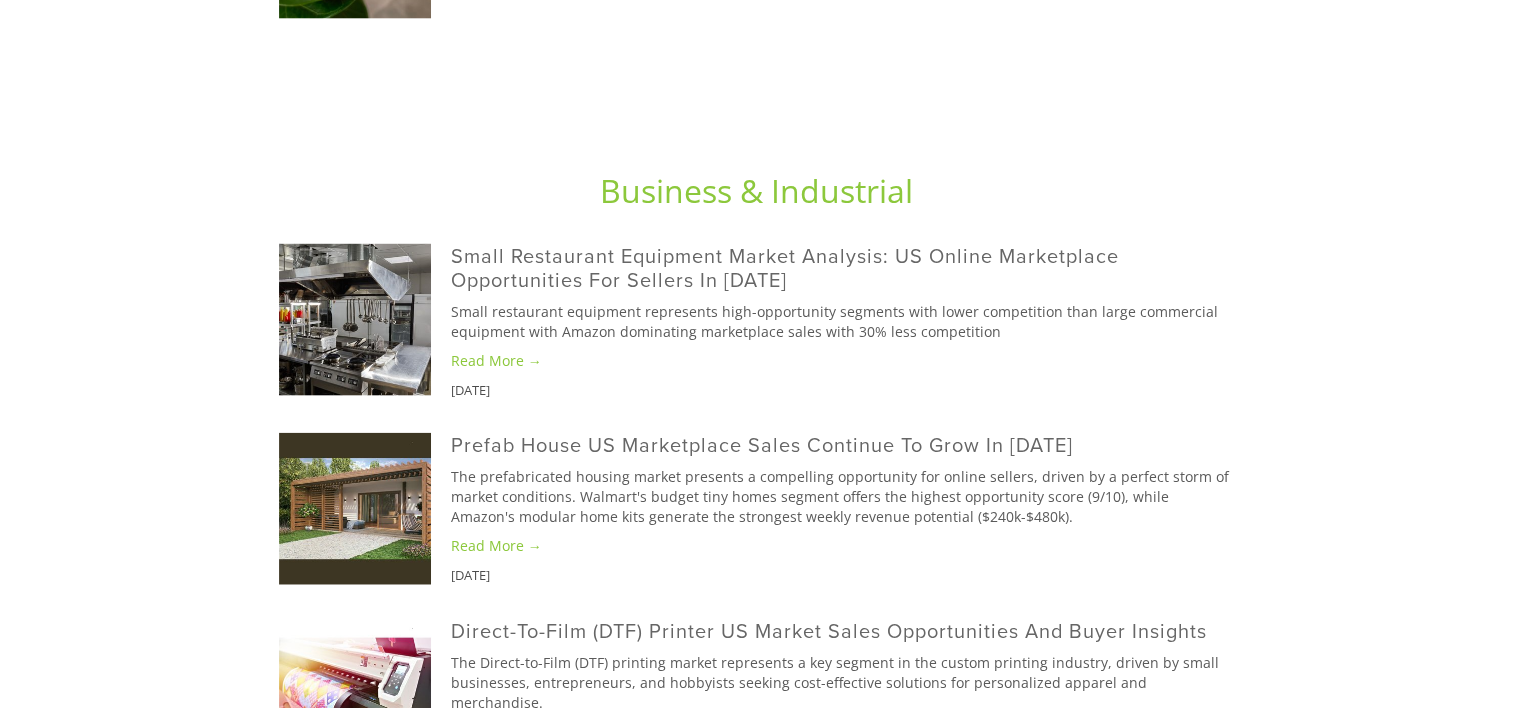 click on "Read More →" at bounding box center [843, -40] 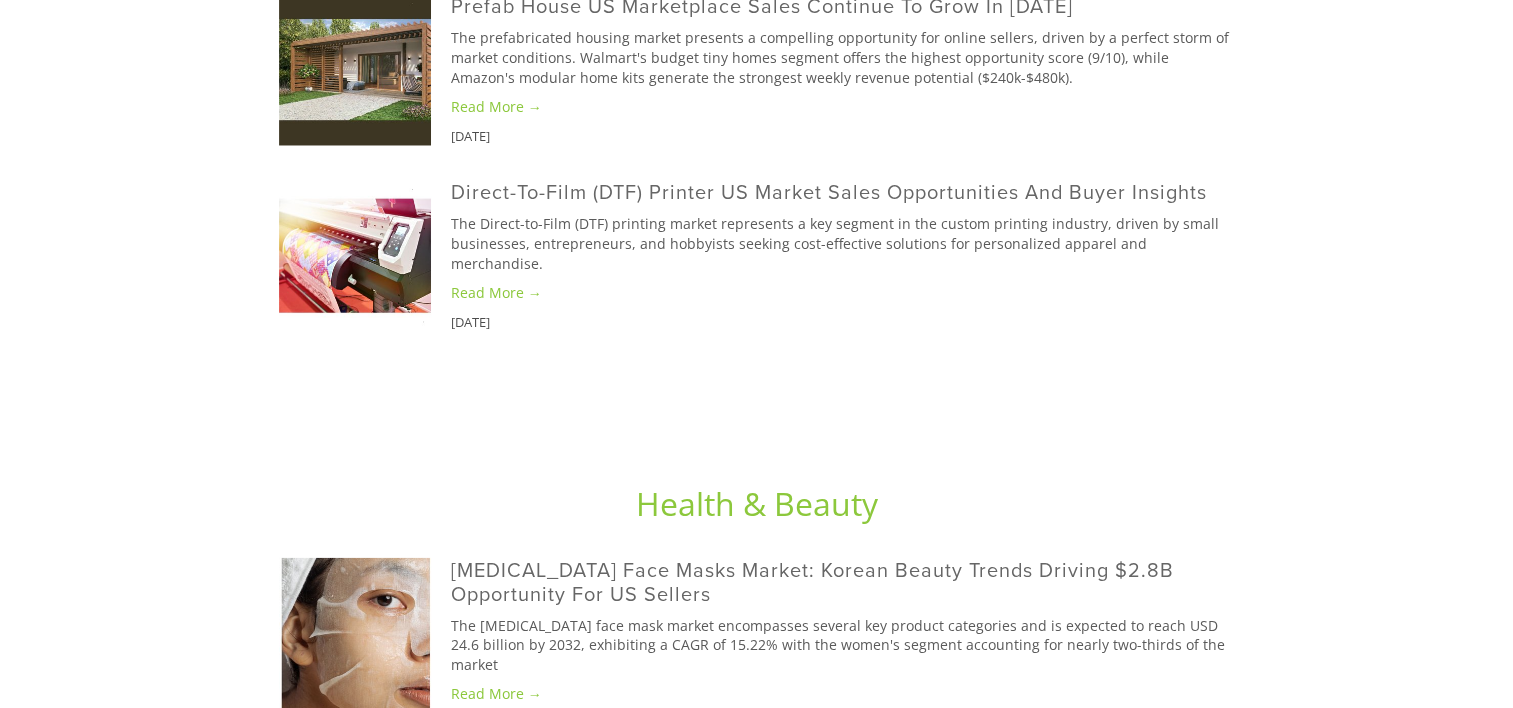 scroll, scrollTop: 4666, scrollLeft: 0, axis: vertical 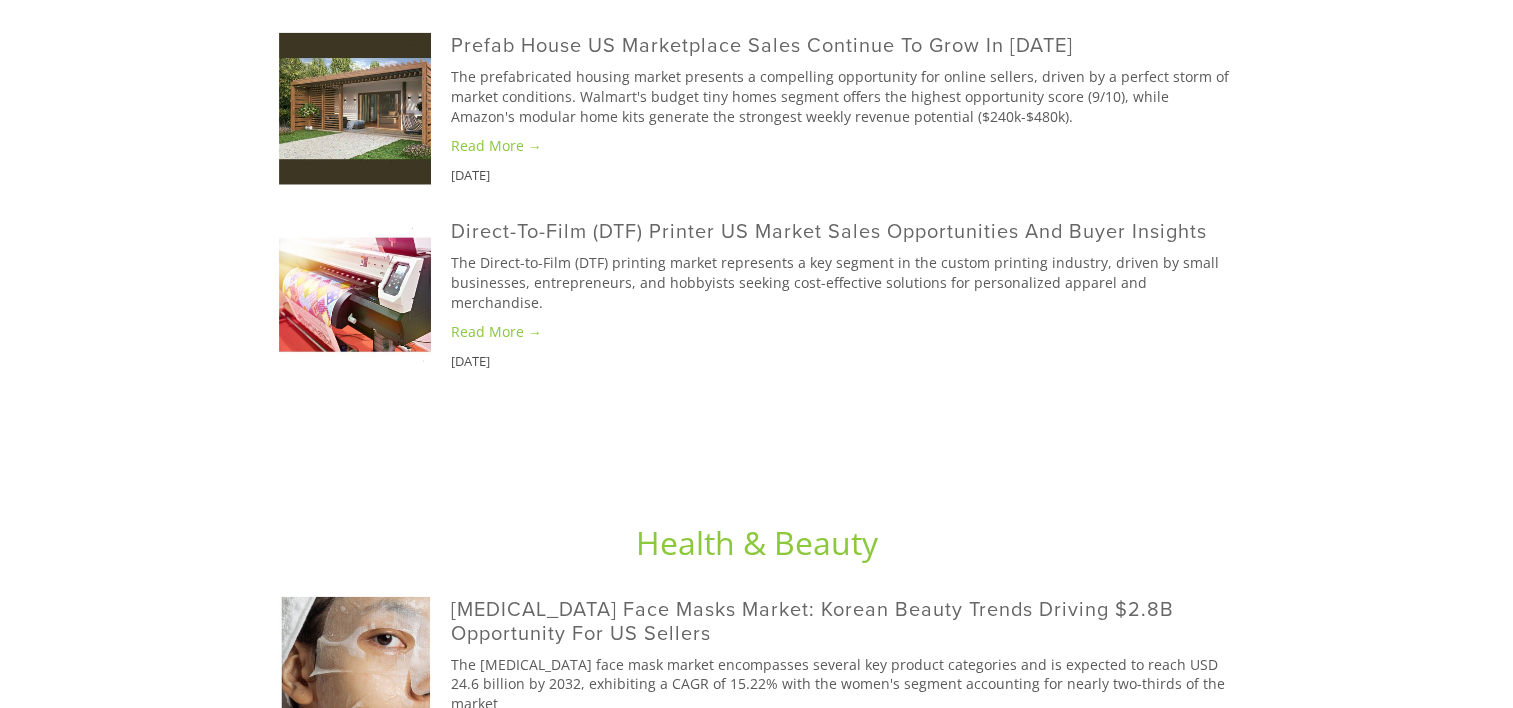 click on "Read More →" at bounding box center (843, -39) 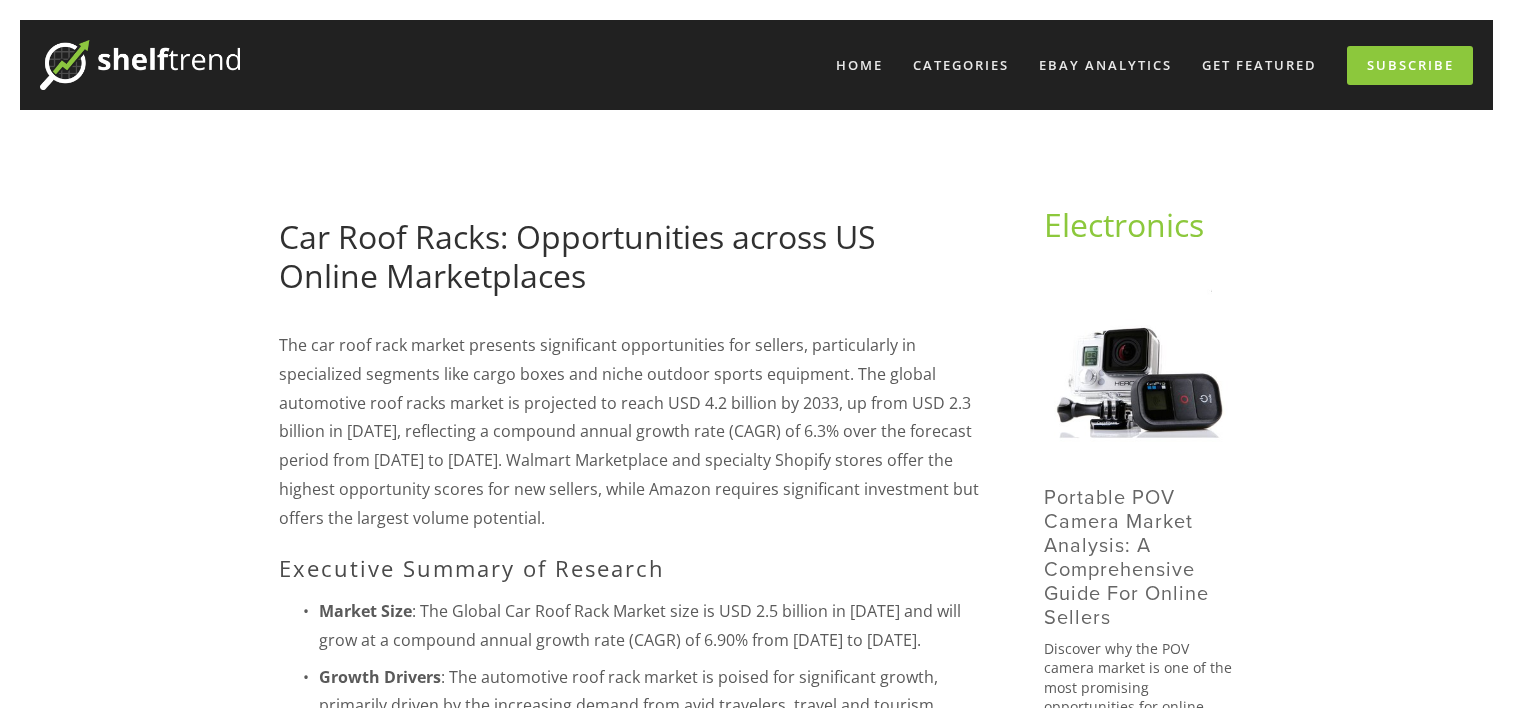 scroll, scrollTop: 0, scrollLeft: 0, axis: both 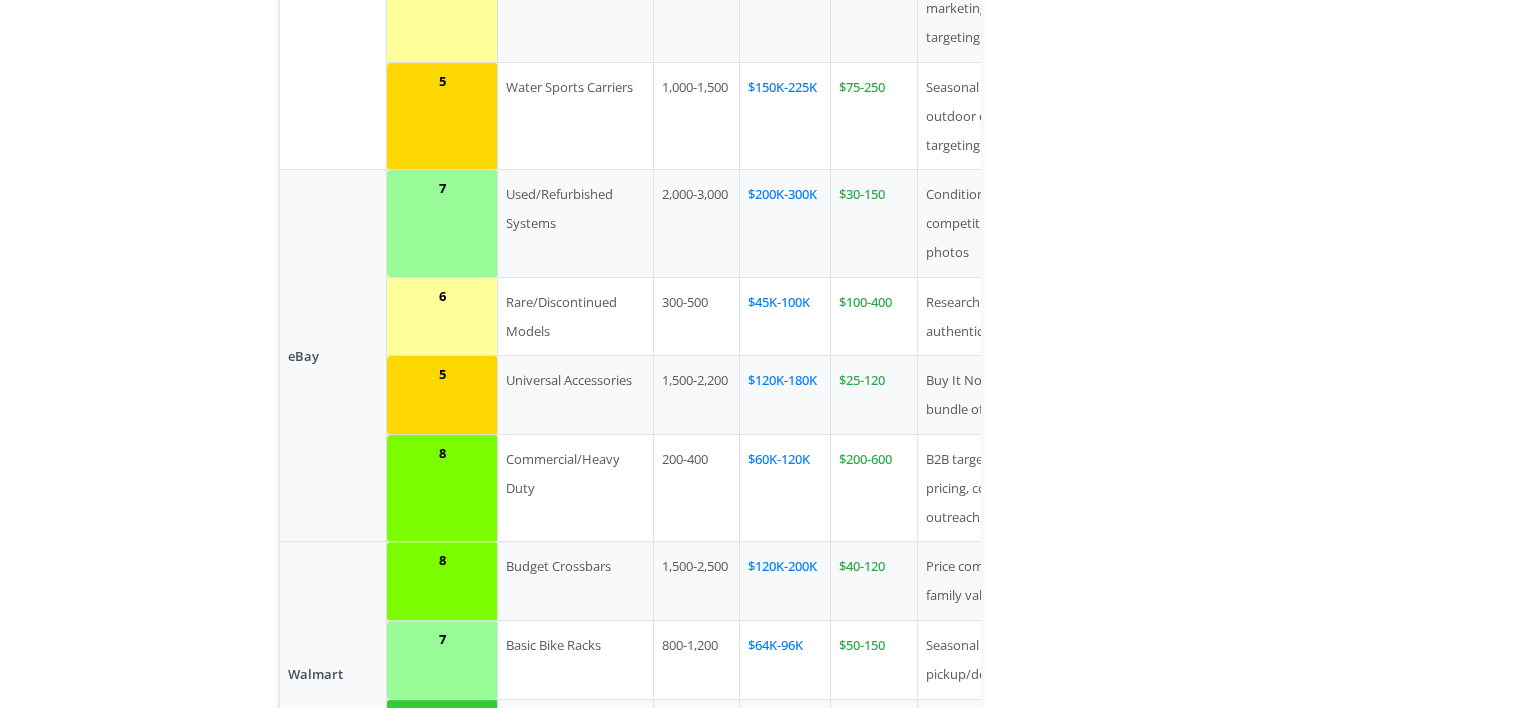 click on "Condition description, competitive auctions, photos" at bounding box center (998, 223) 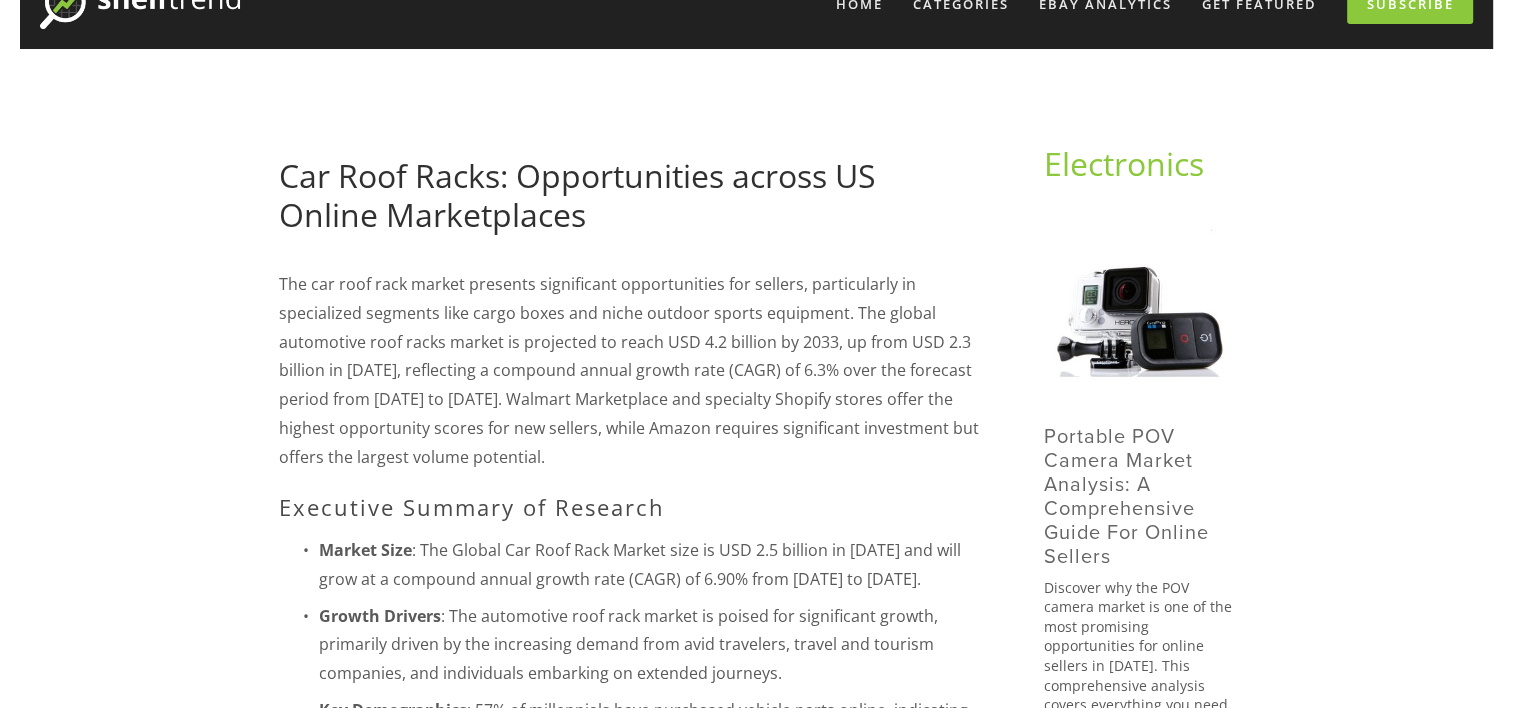 scroll, scrollTop: 0, scrollLeft: 0, axis: both 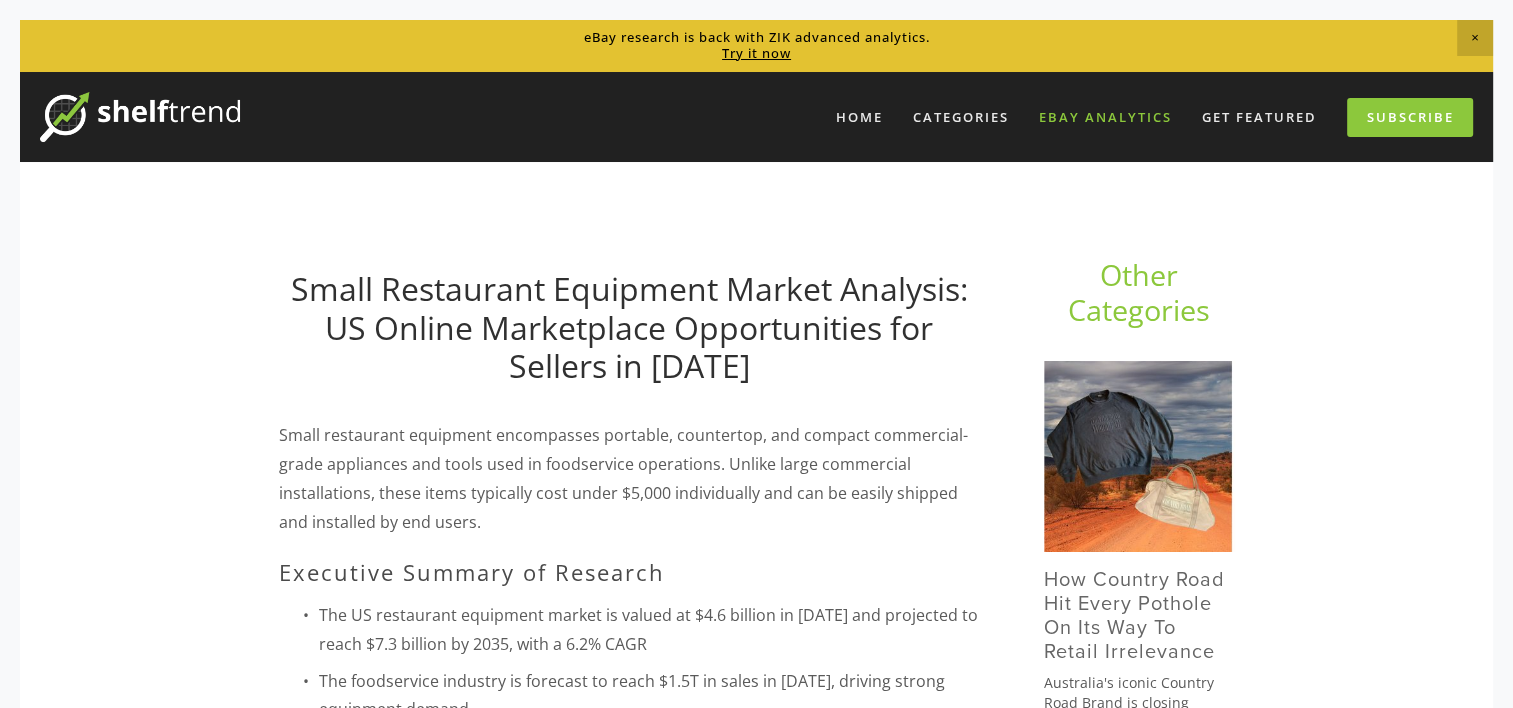 click on "eBay Analytics" at bounding box center (1105, 117) 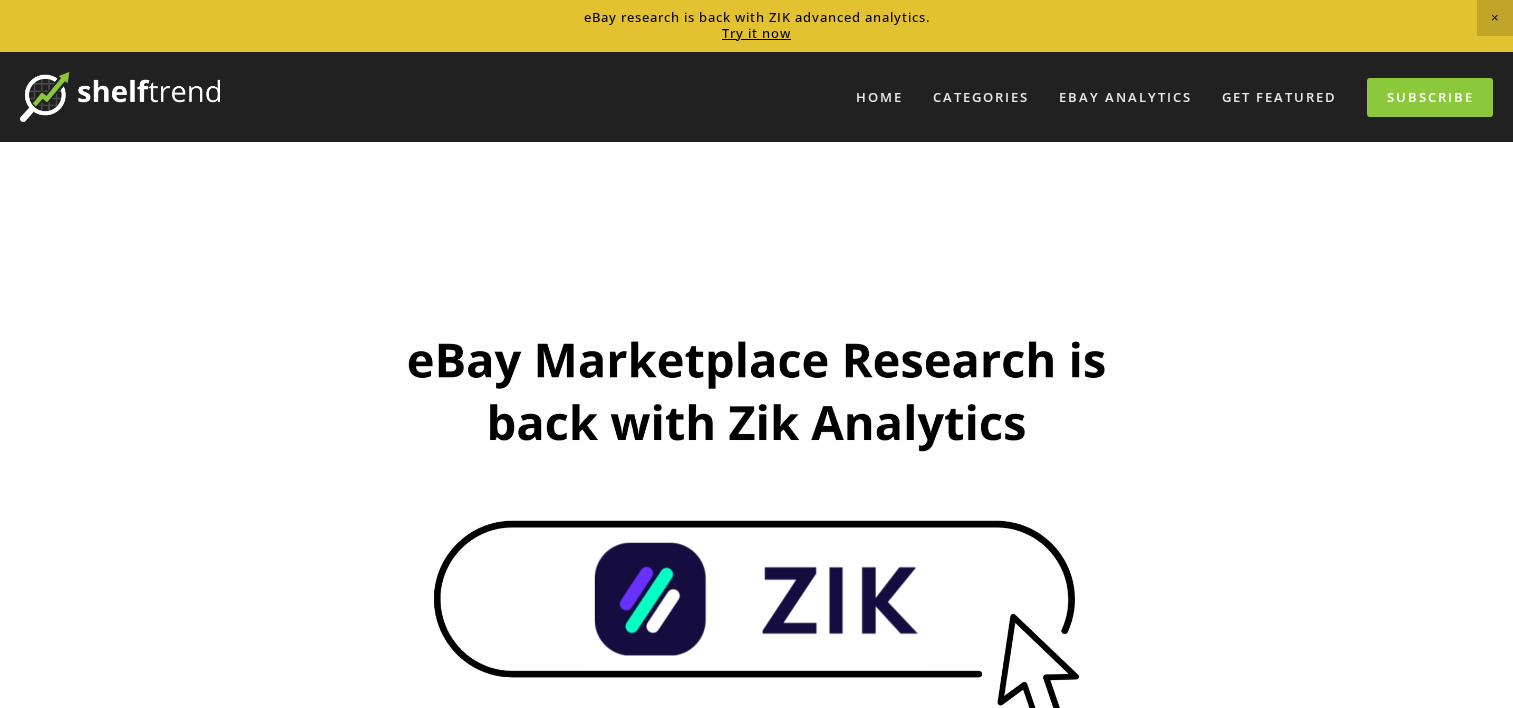 scroll, scrollTop: 0, scrollLeft: 0, axis: both 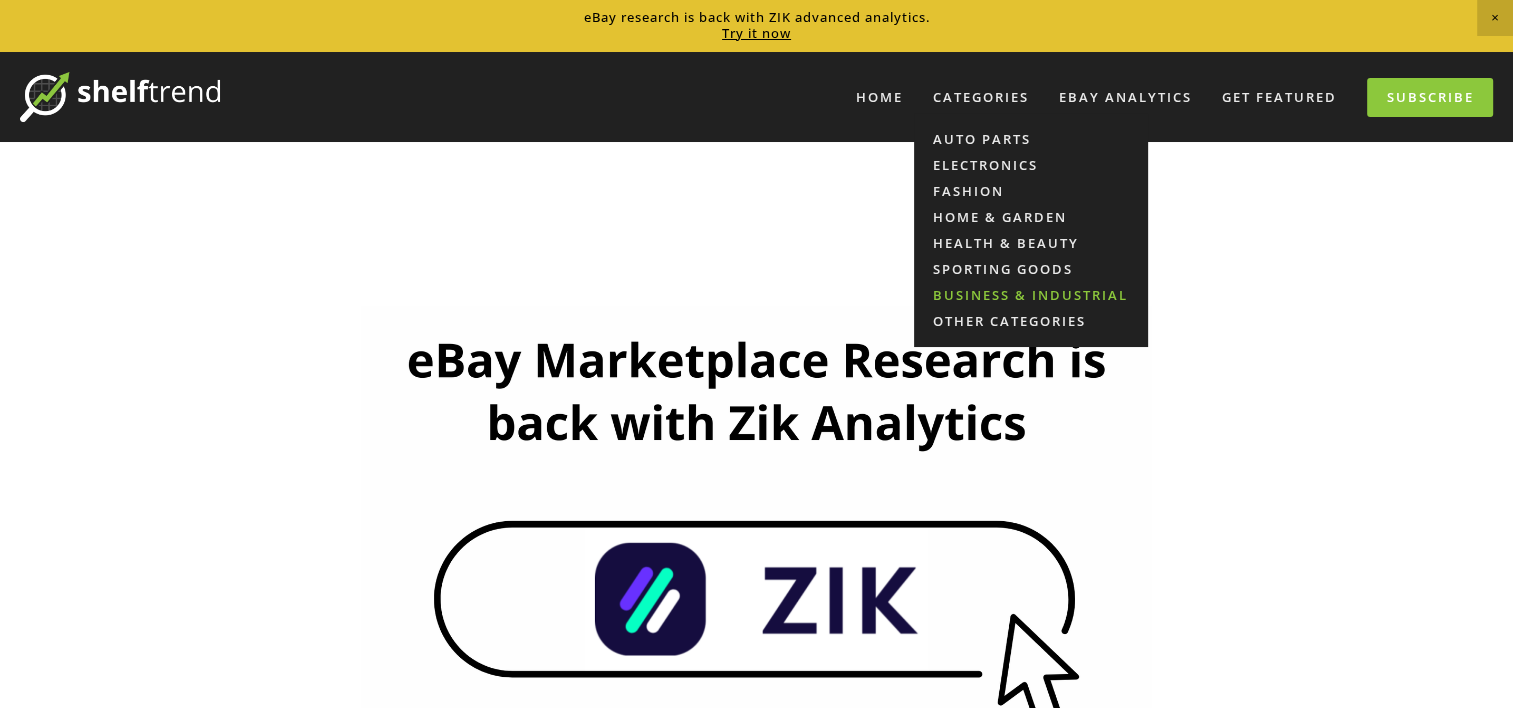 click on "Business & Industrial" at bounding box center [1031, 295] 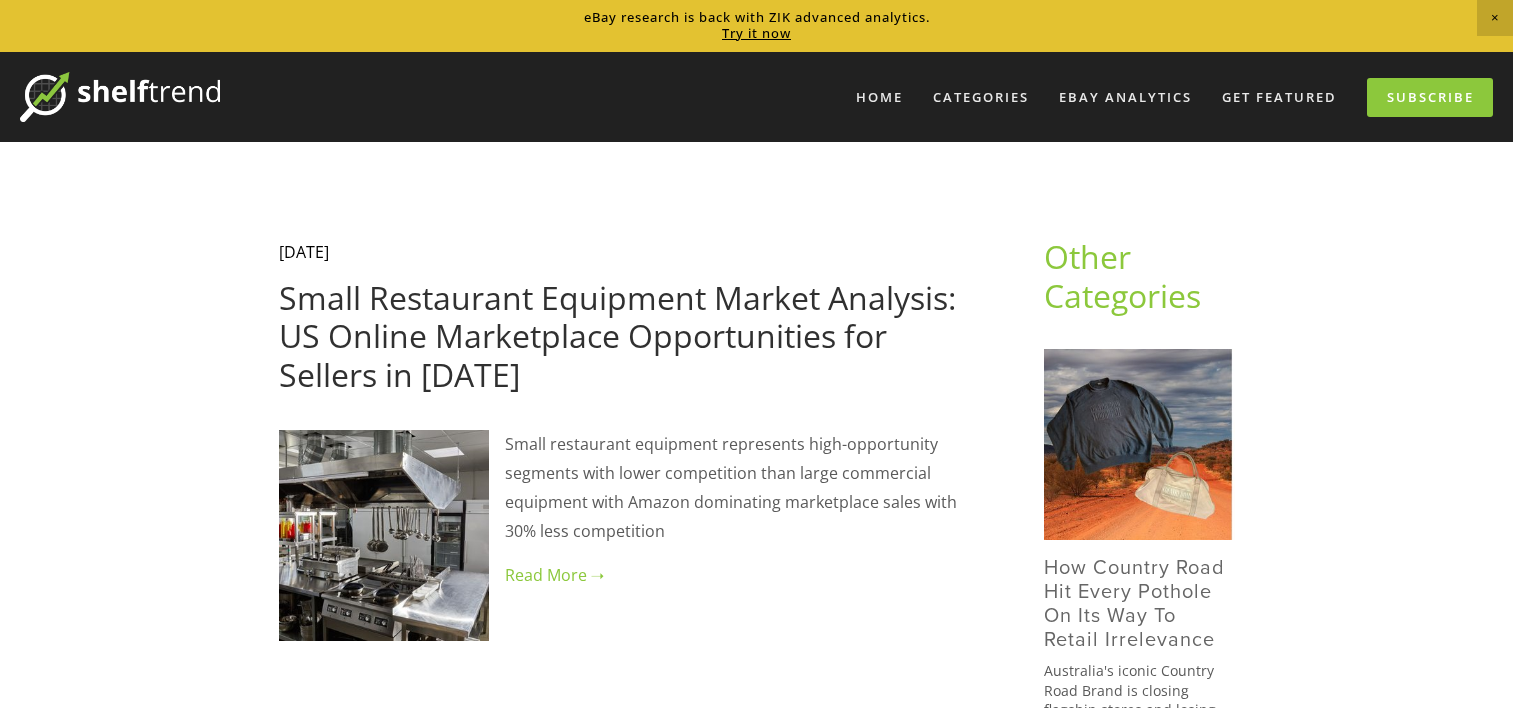 scroll, scrollTop: 0, scrollLeft: 0, axis: both 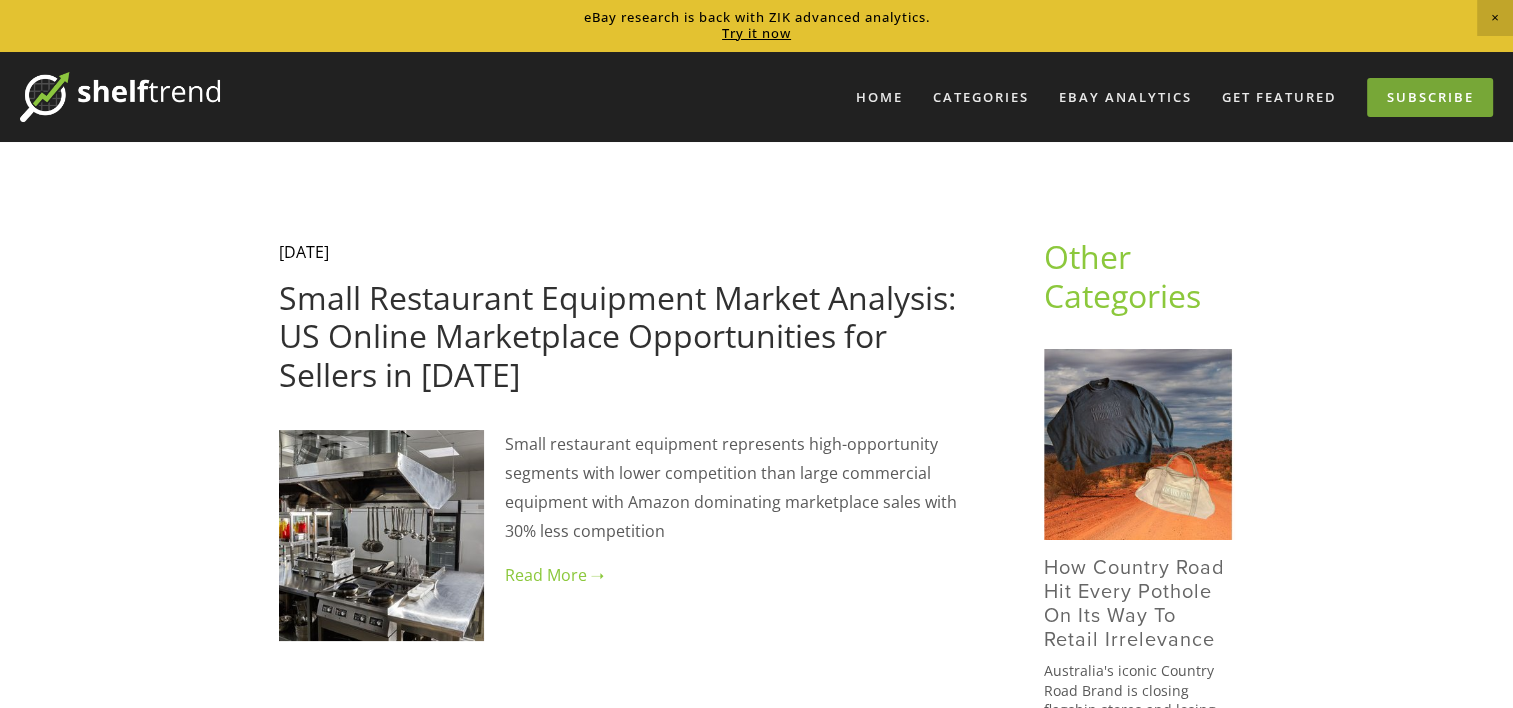 click on "Subscribe" at bounding box center (1430, 97) 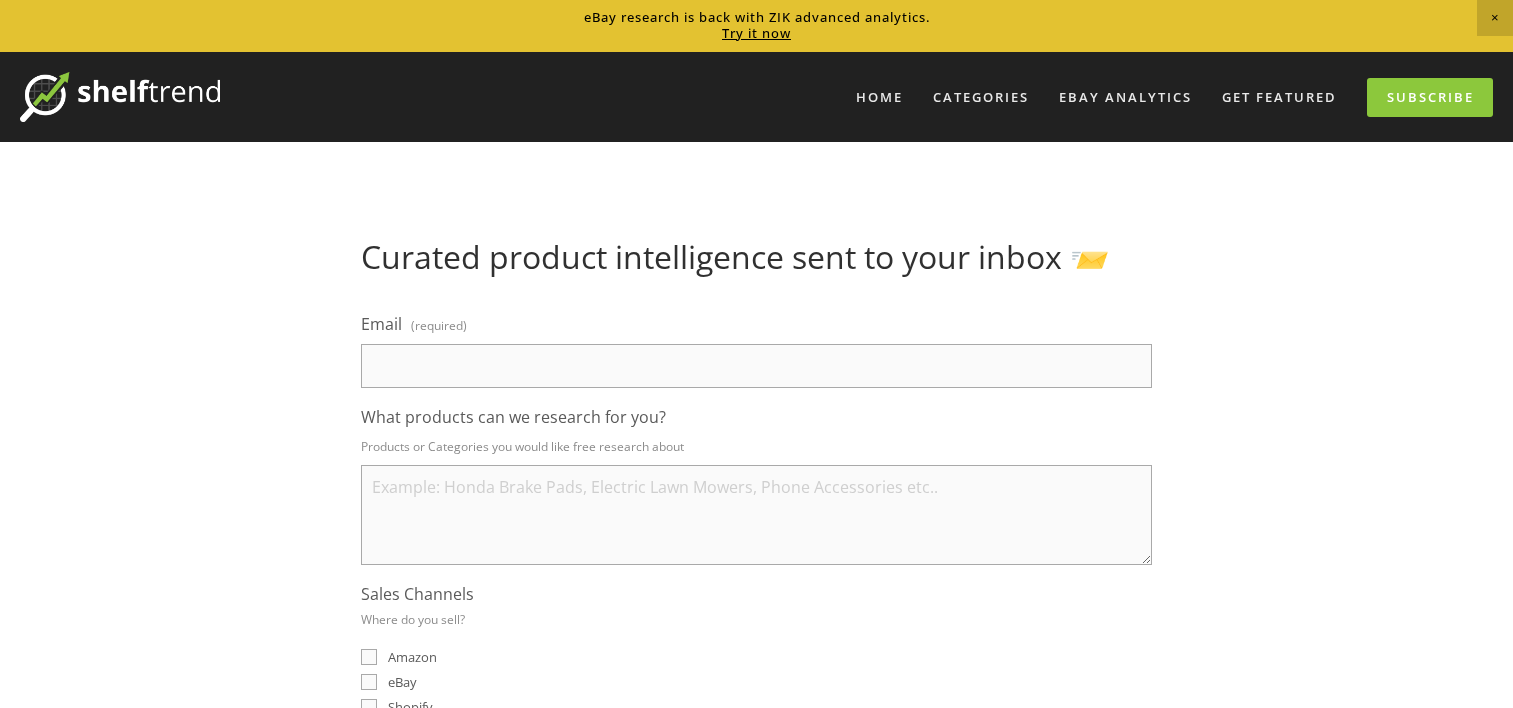 scroll, scrollTop: 0, scrollLeft: 0, axis: both 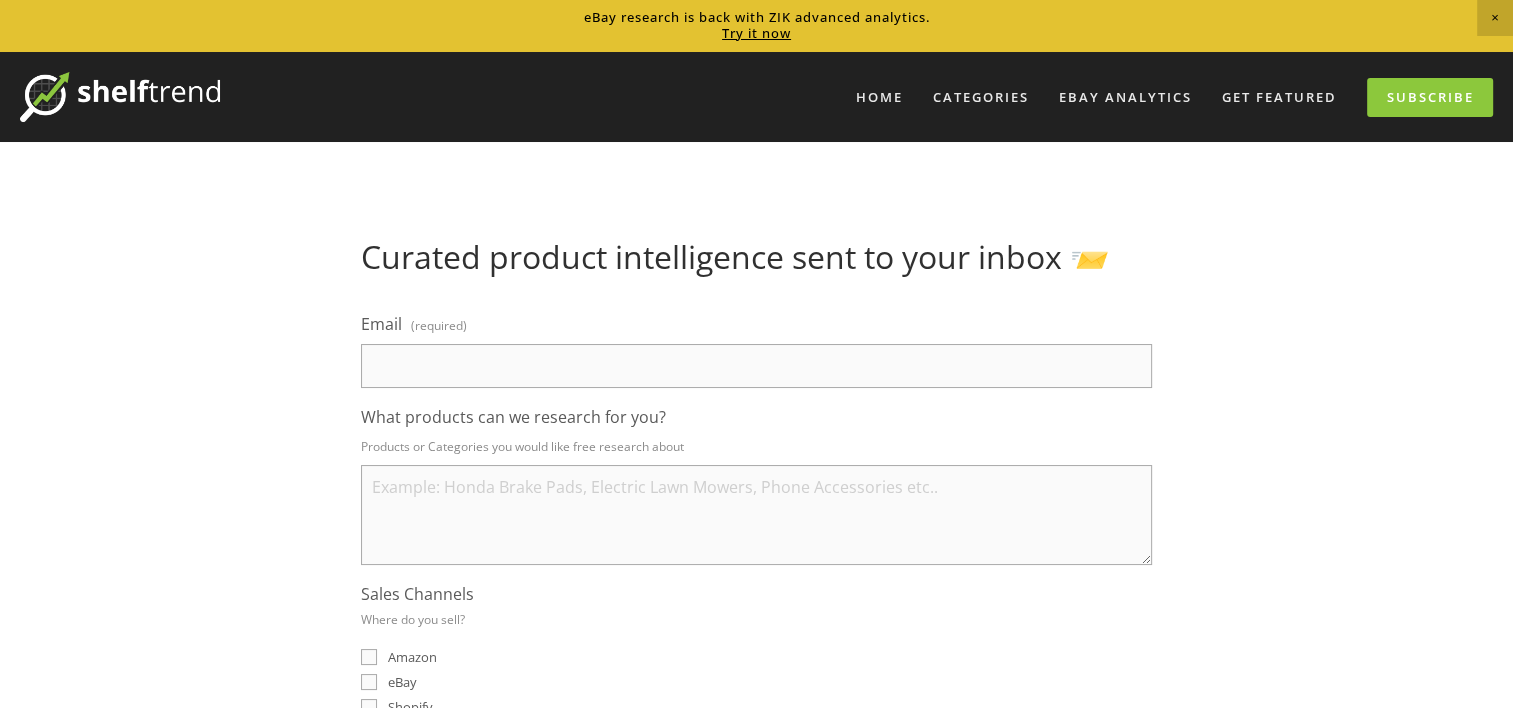 click on "Try it now" at bounding box center (756, 33) 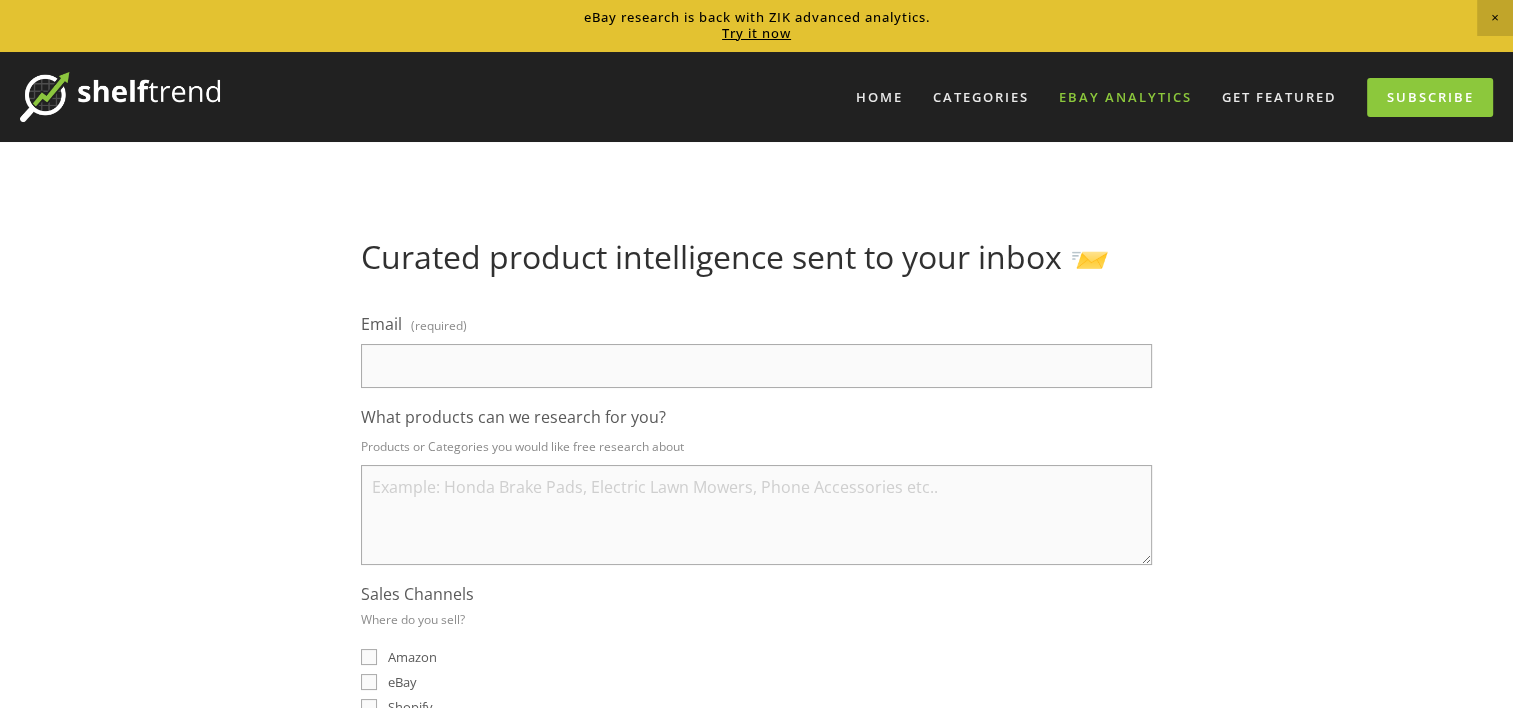 click on "eBay Analytics" at bounding box center (1125, 97) 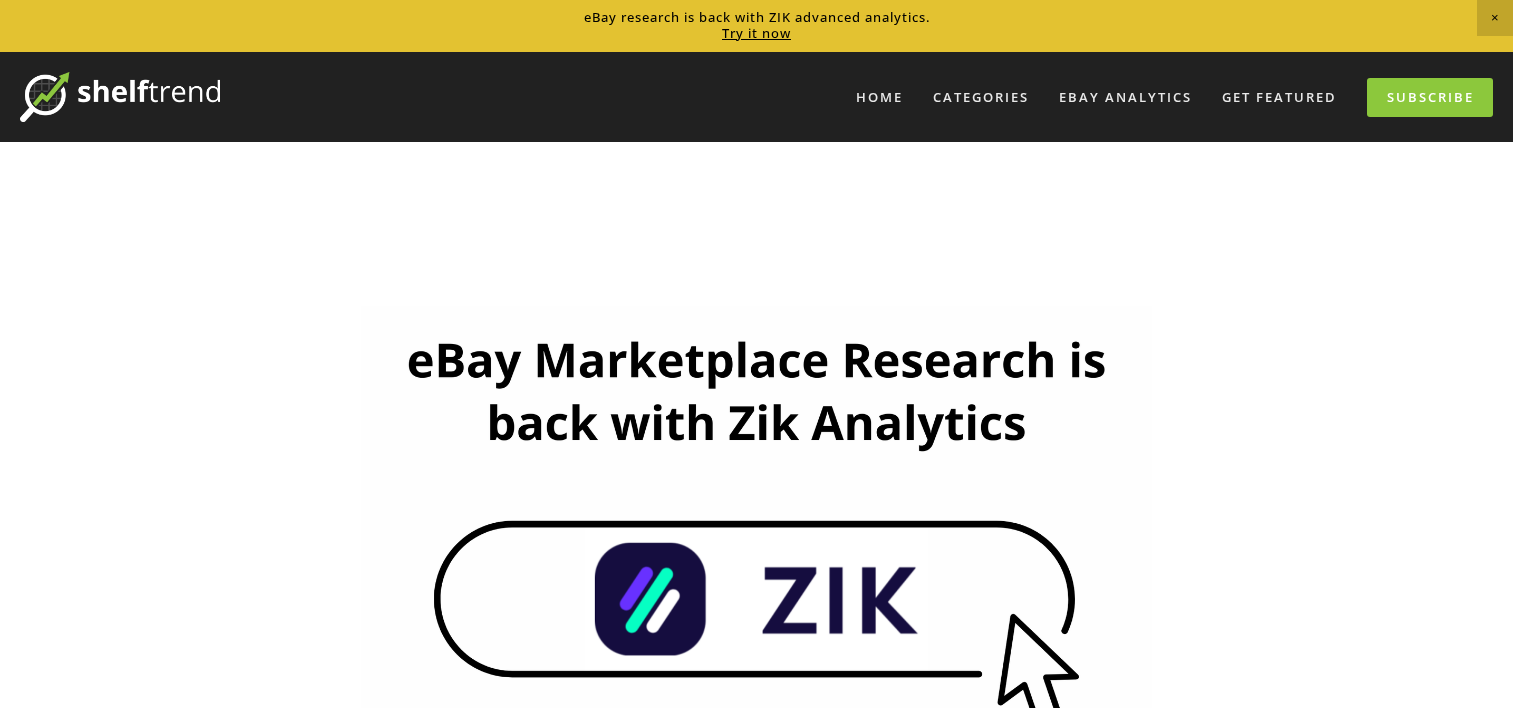 scroll, scrollTop: 0, scrollLeft: 0, axis: both 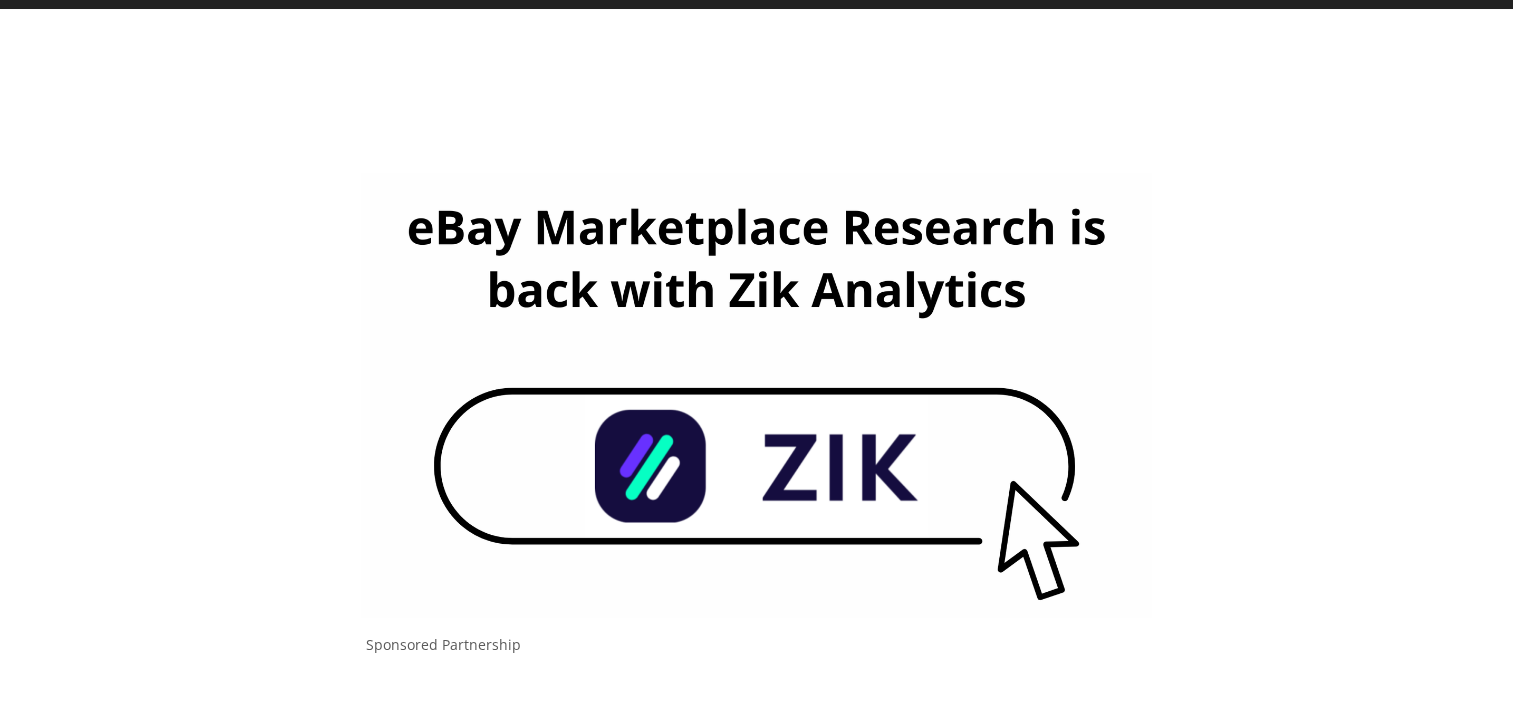 click at bounding box center (756, 395) 